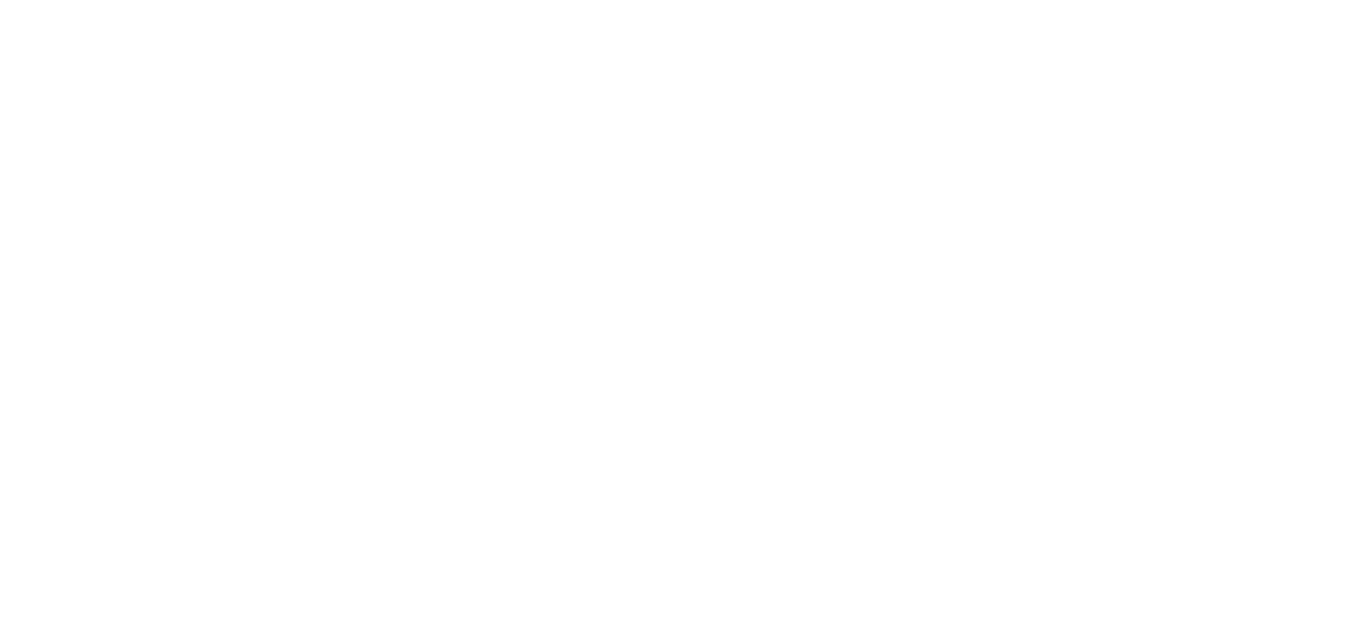 scroll, scrollTop: 0, scrollLeft: 0, axis: both 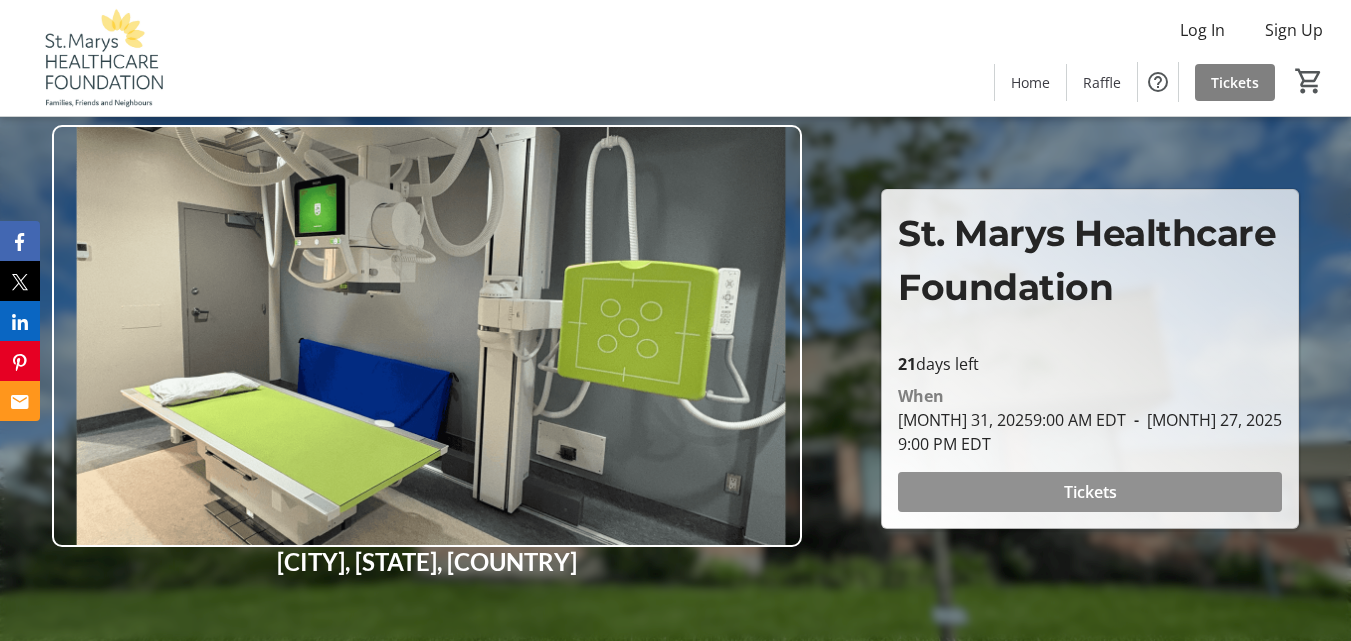 click on "Tickets" at bounding box center (1090, 492) 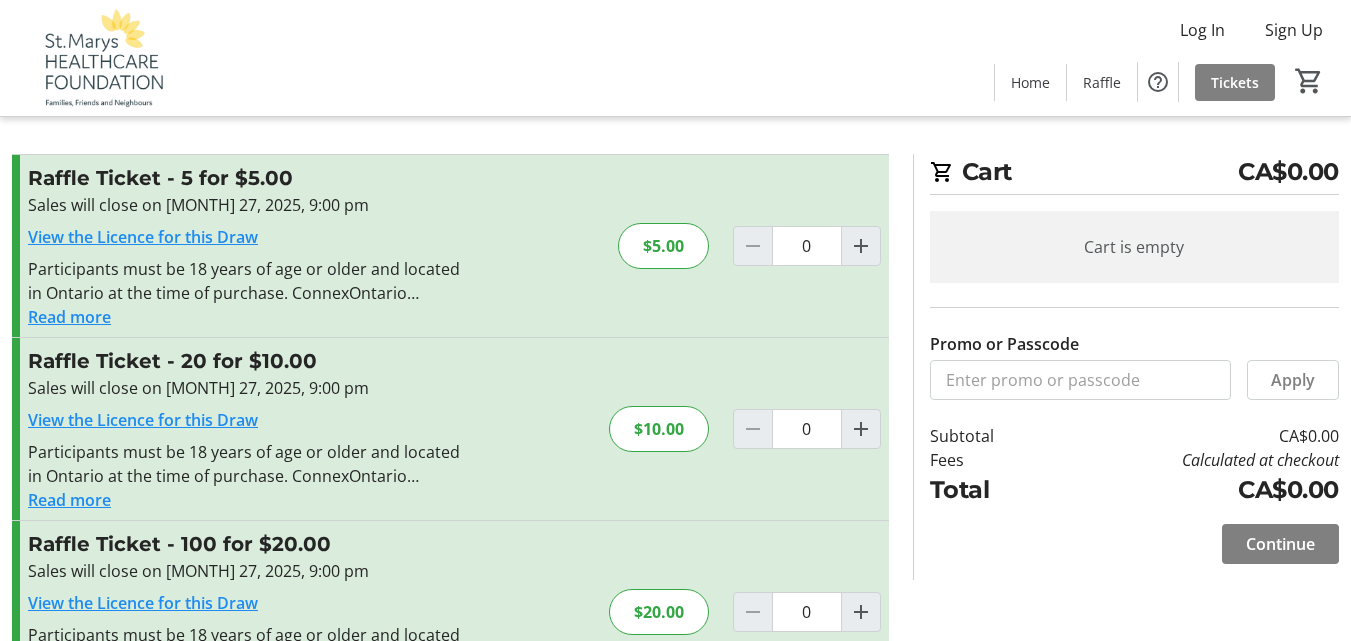 scroll, scrollTop: 14, scrollLeft: 0, axis: vertical 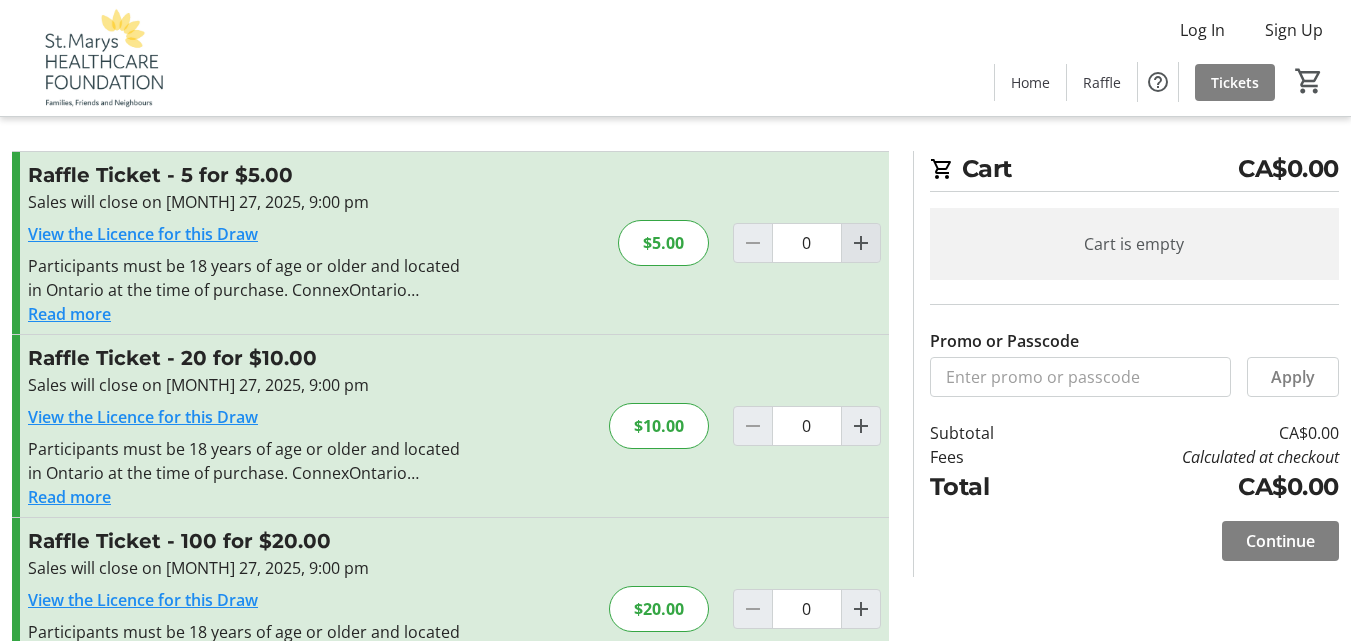 click 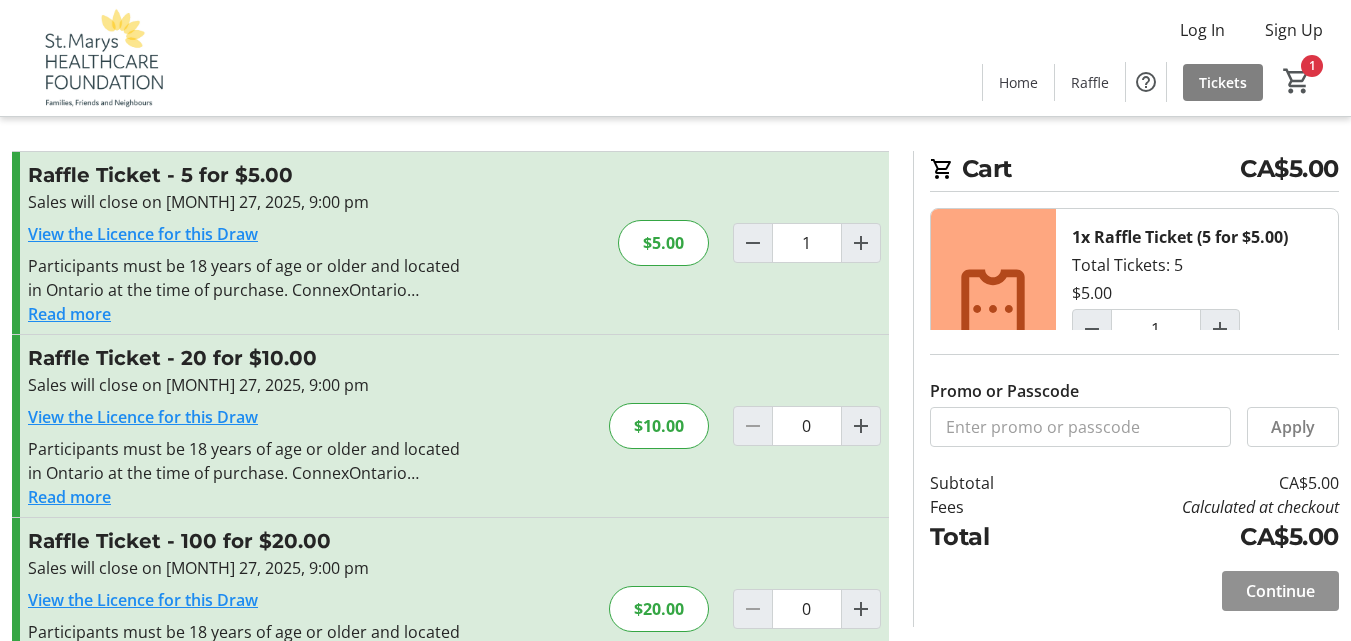 click on "Continue" 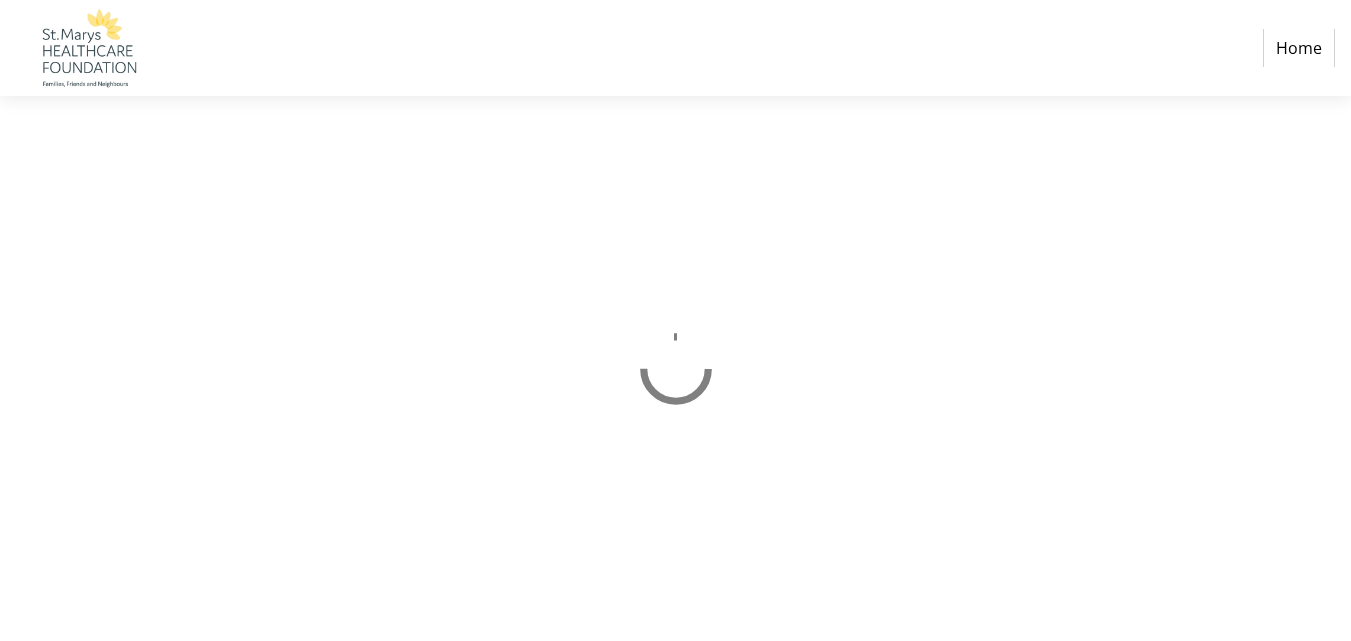 scroll, scrollTop: 0, scrollLeft: 0, axis: both 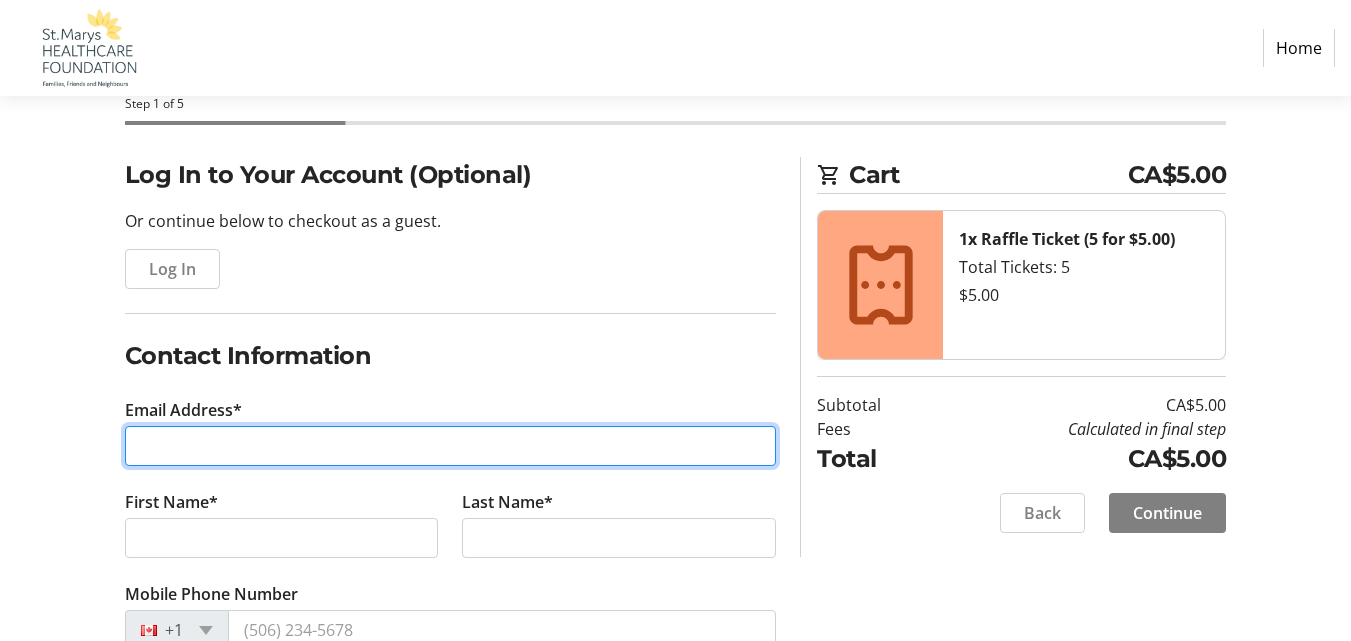 click on "Email Address*" at bounding box center [451, 446] 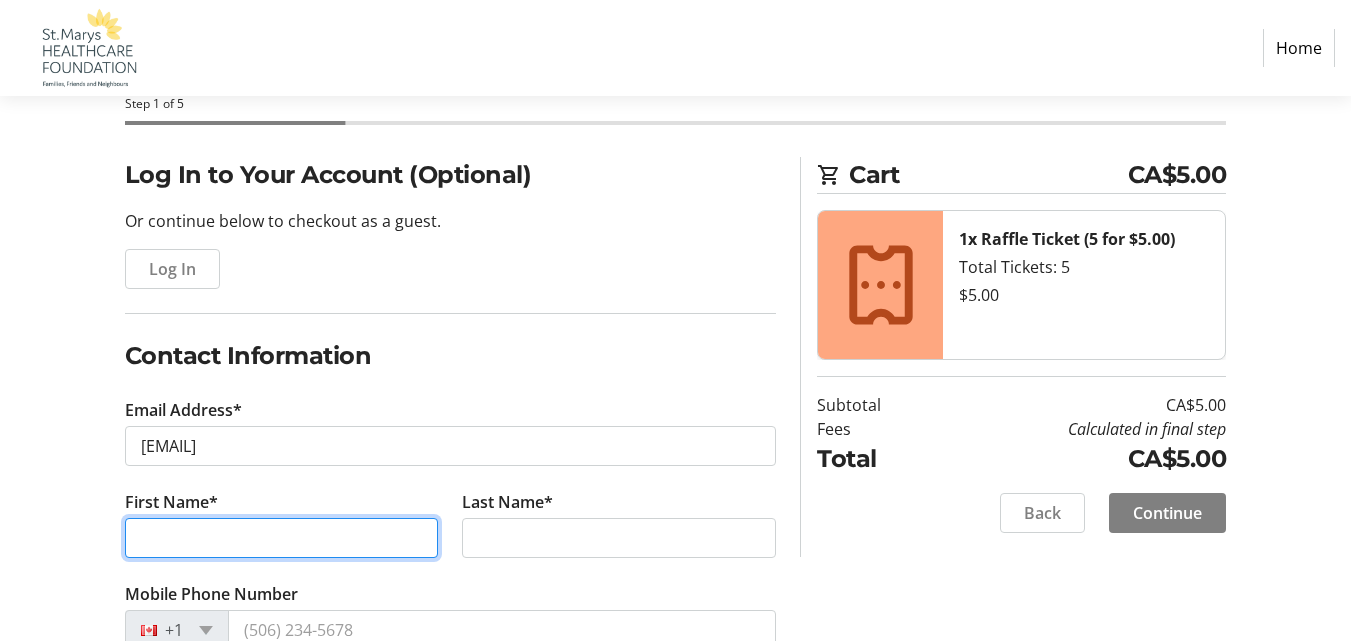 type on "[FIRST]" 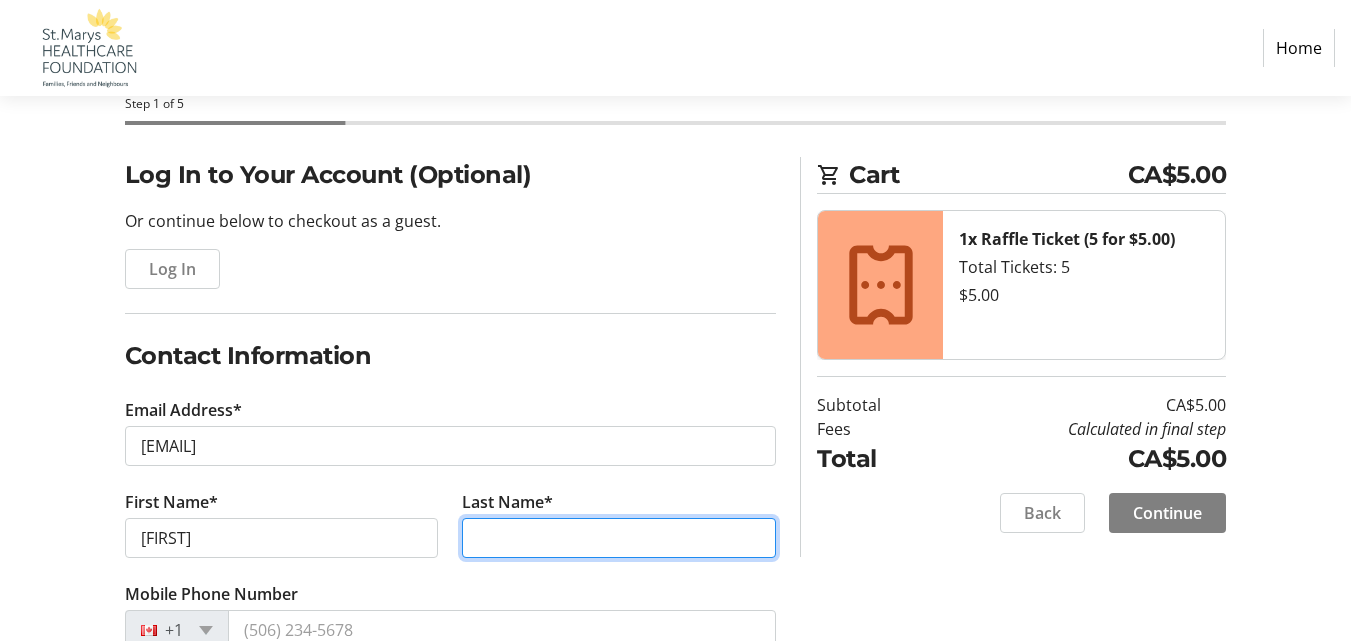 type on "[LAST]" 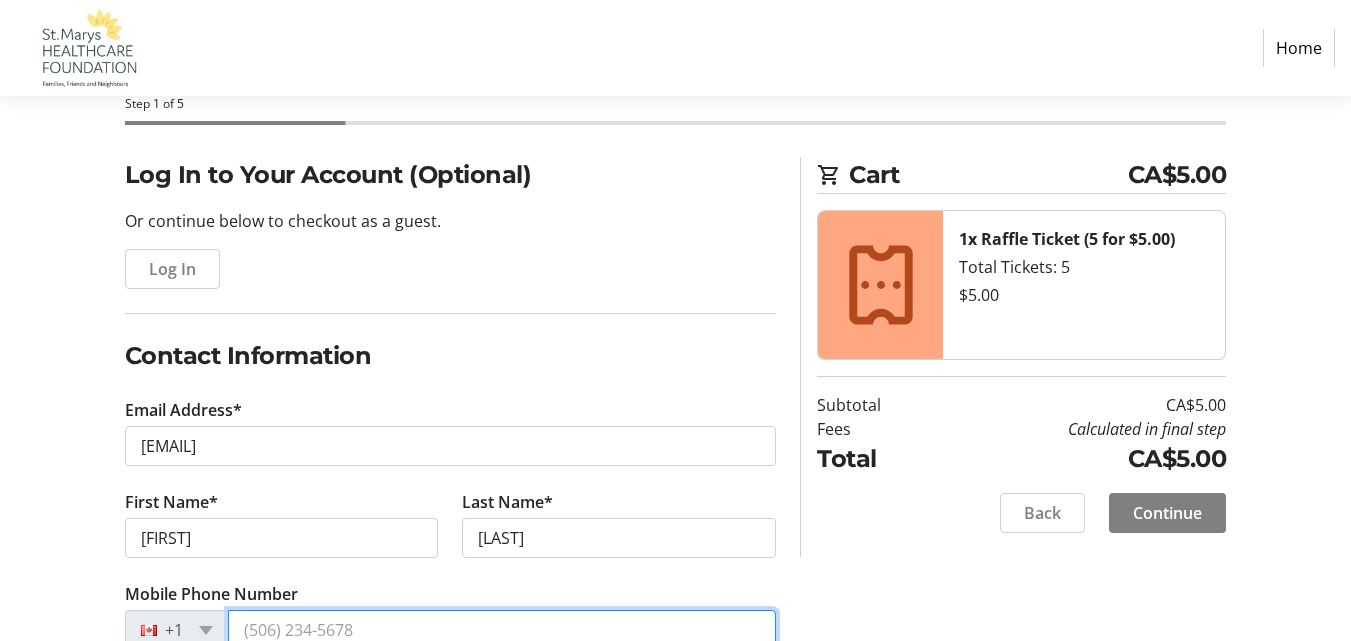 type on "([PHONE]) [PHONE]-[PHONE]" 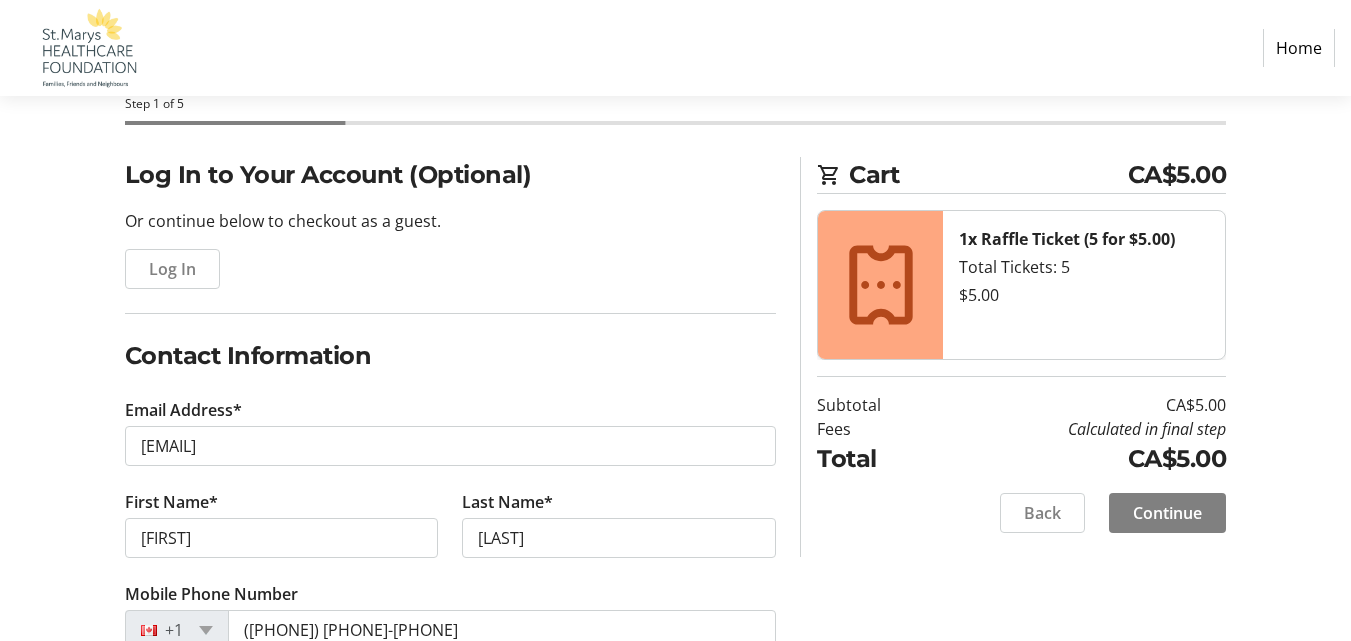 type on "[NUMBER]-[NUMBER] [STREET] [SUFFIX]" 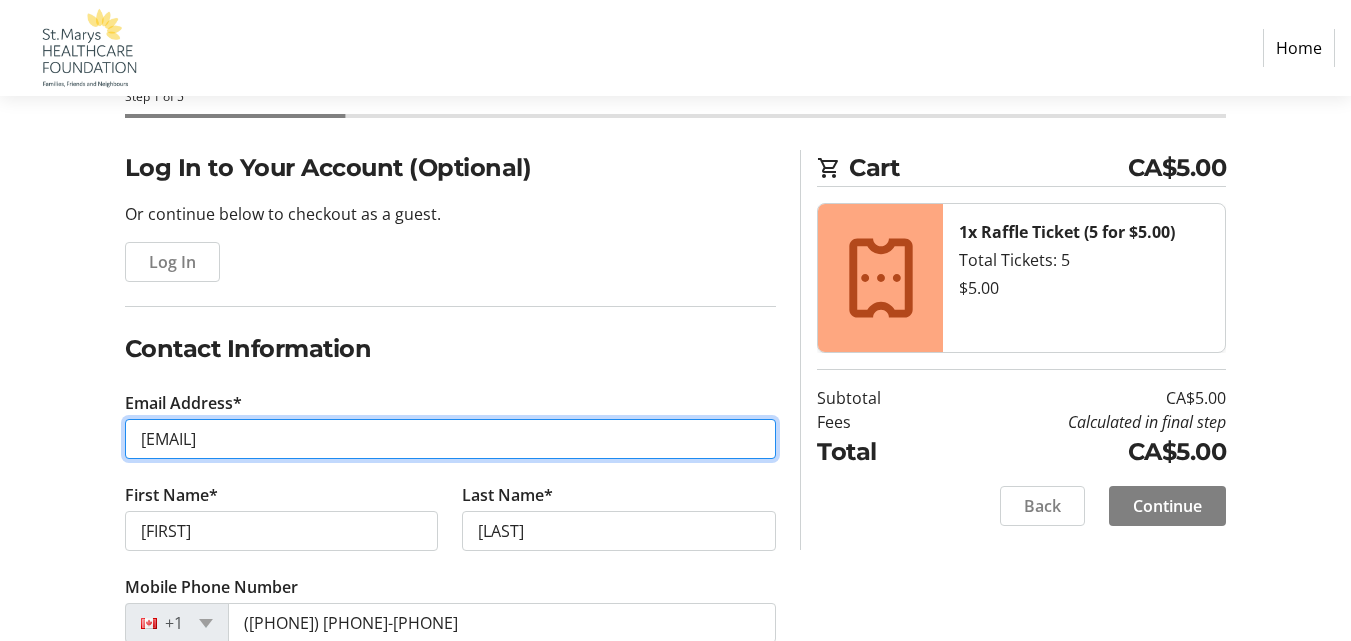 scroll, scrollTop: 95, scrollLeft: 0, axis: vertical 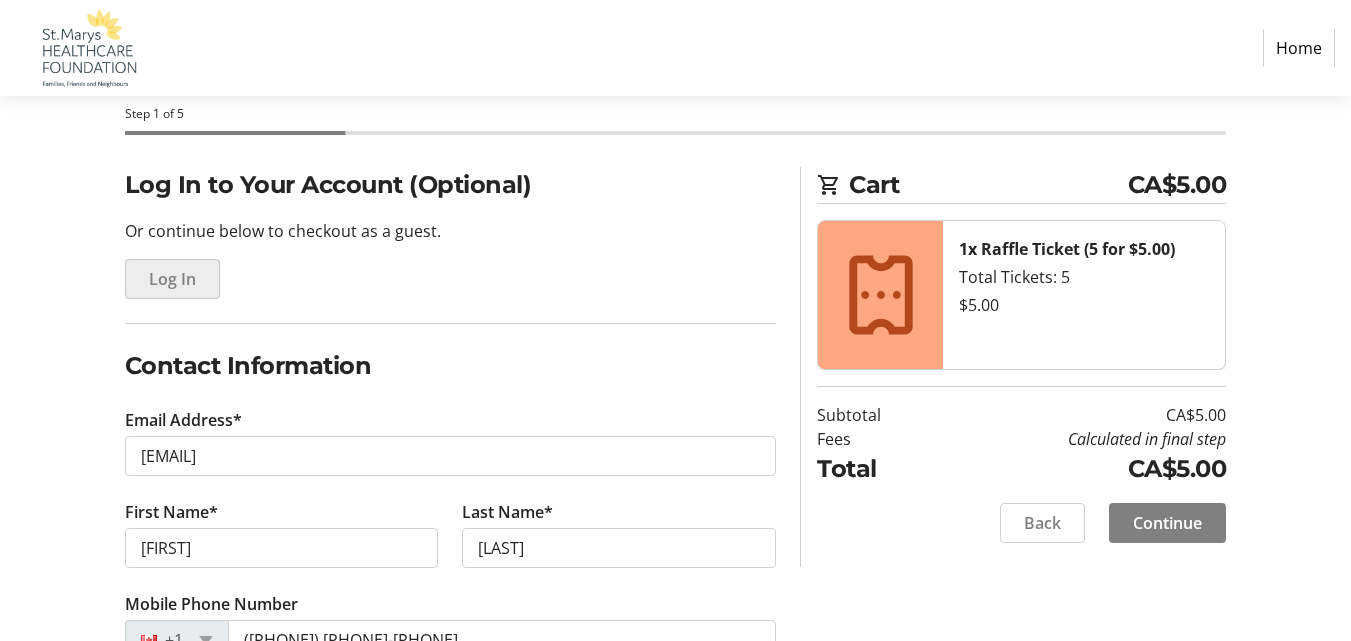 click on "Log In" 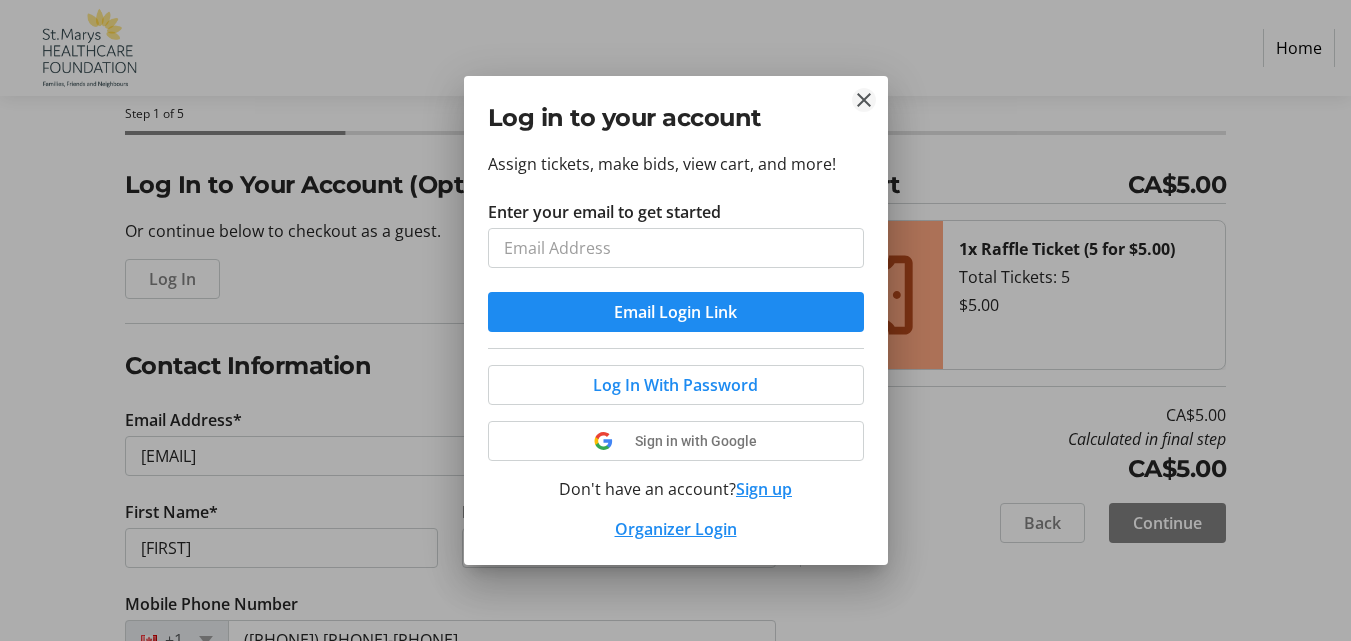 click on "Log in to your account Assign tickets, make bids, view cart, and more! Enter your email to get started  Email Login Link   Log In With Password  Sign in with Google  Don't have an account?  Sign up Organizer Login" at bounding box center [0, 0] 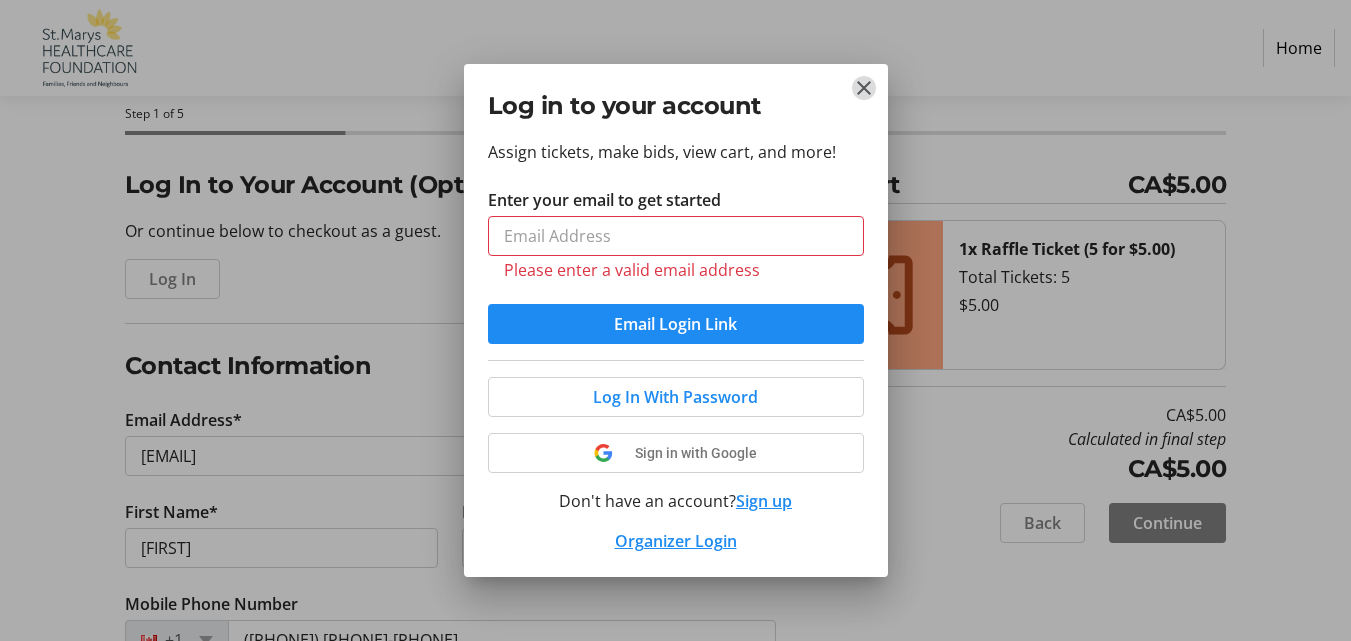 click at bounding box center (864, 88) 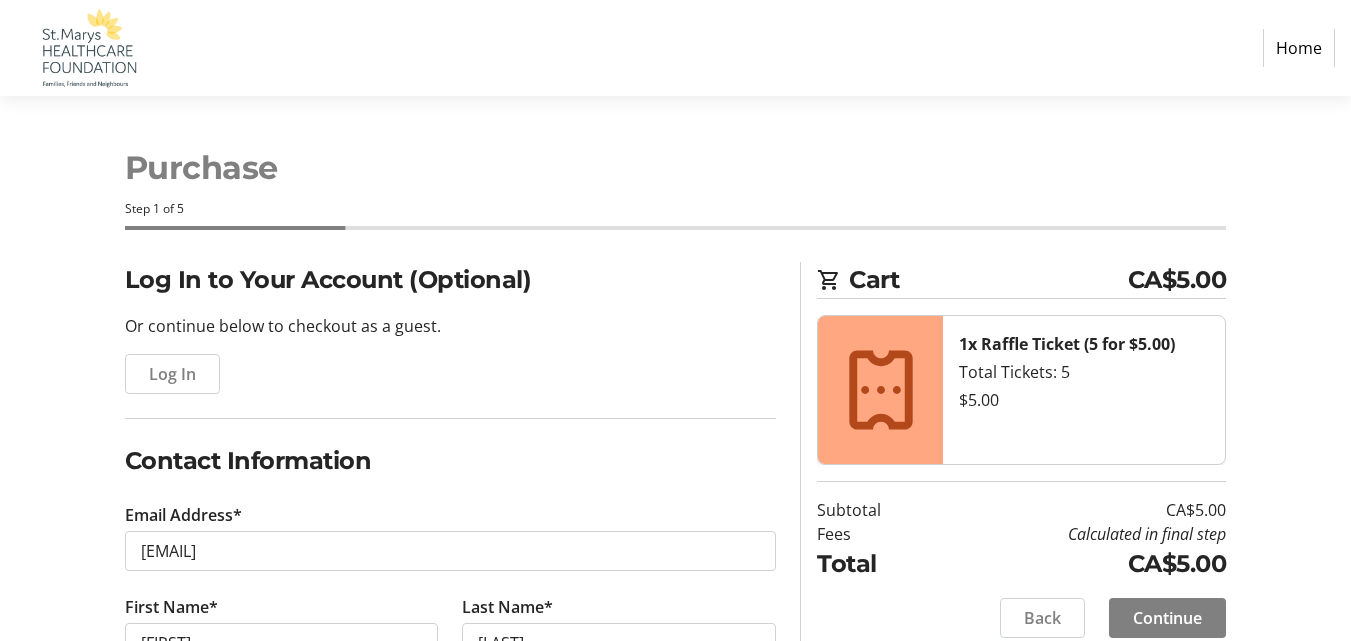 scroll, scrollTop: 95, scrollLeft: 0, axis: vertical 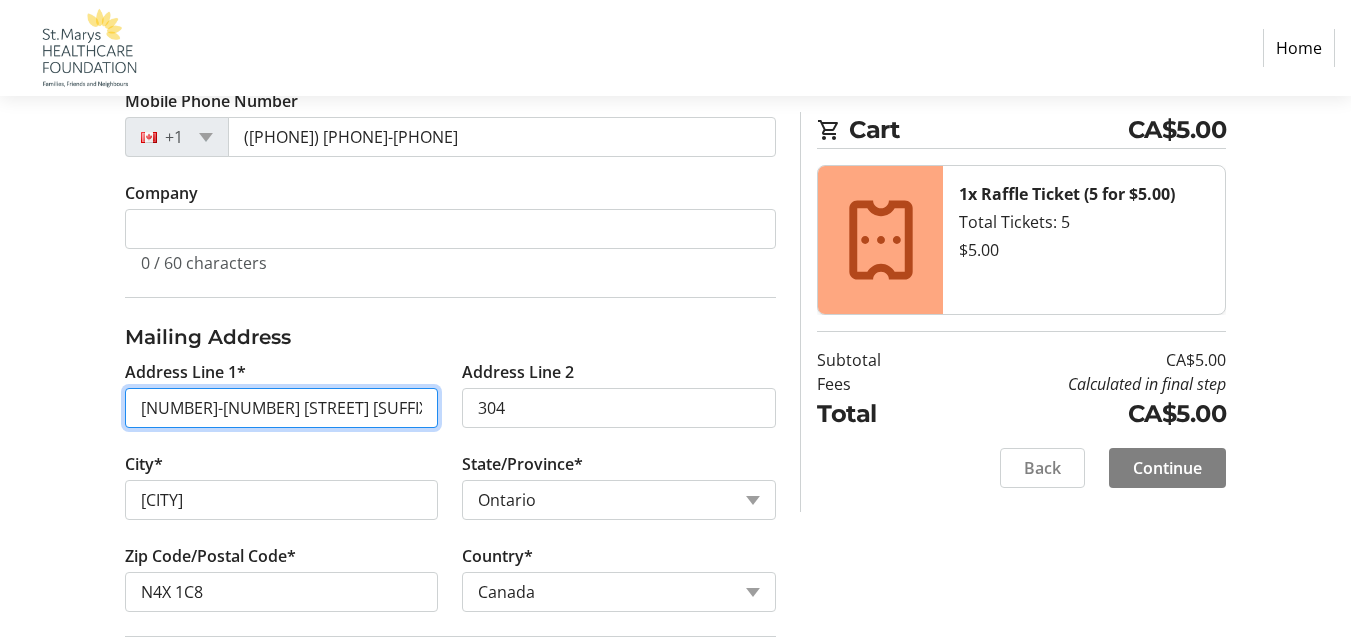 click on "[NUMBER]-[NUMBER] [STREET] [SUFFIX]" at bounding box center (282, 408) 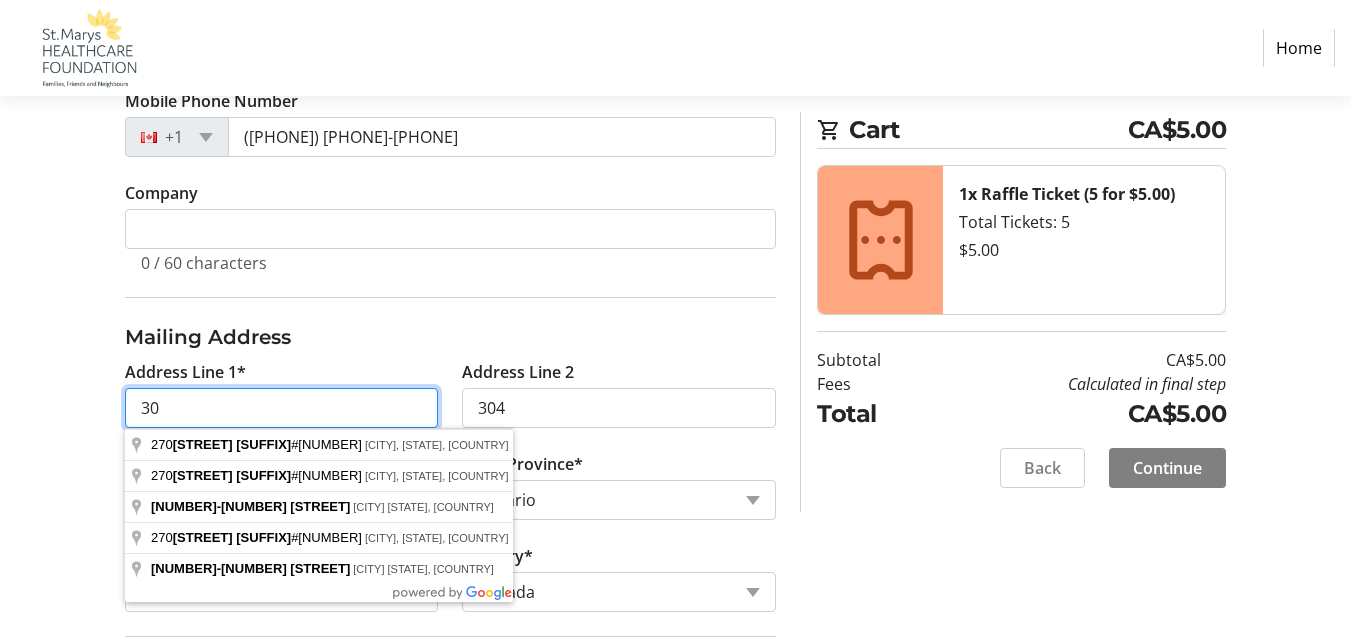 type on "3" 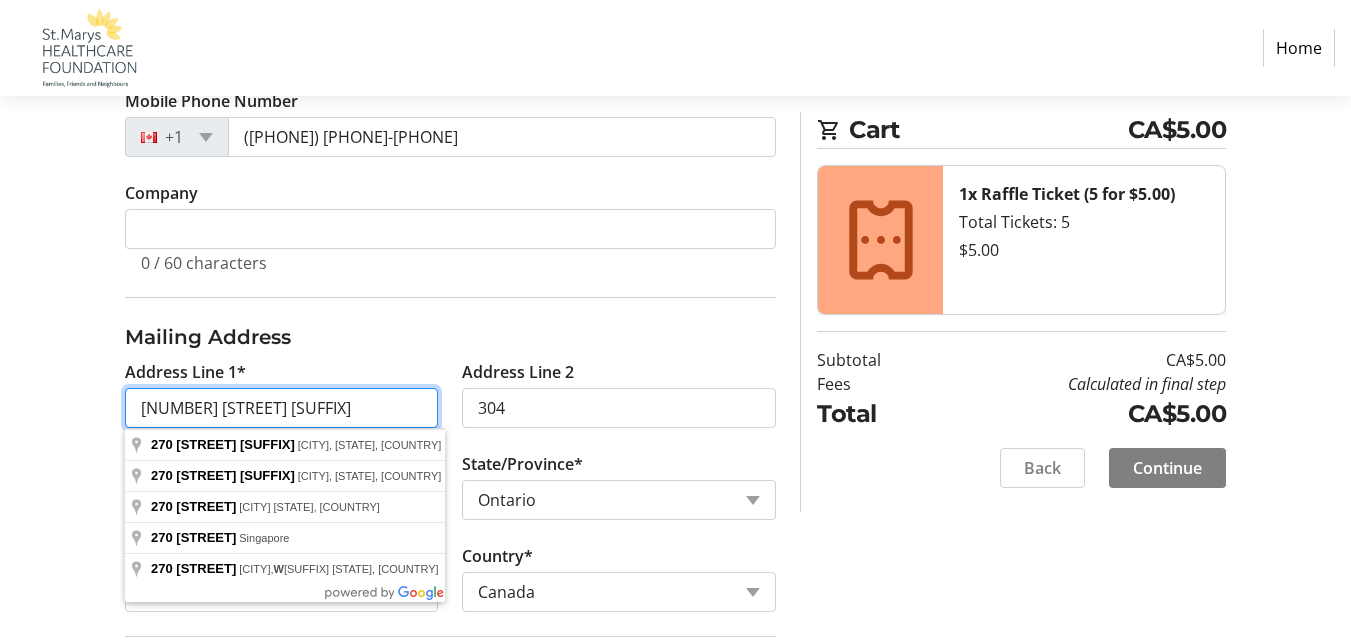 type on "[NUMBER] [STREET] [SUFFIX]" 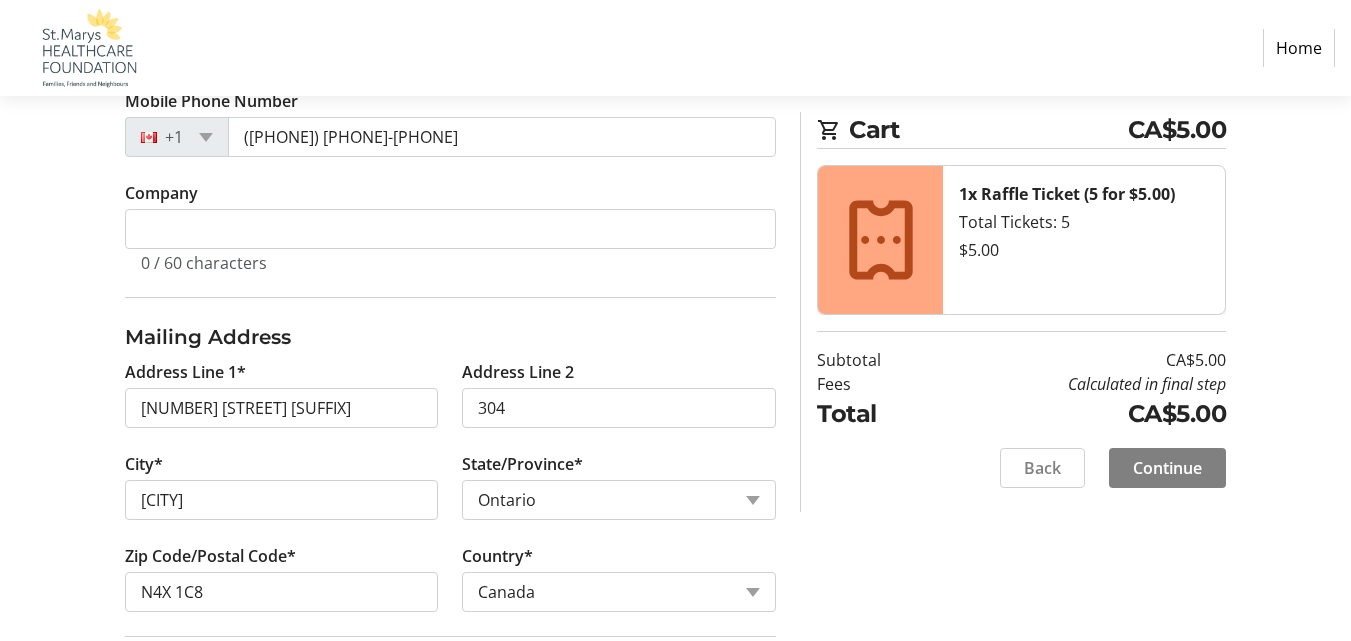 click on "Log In to Your Account (Optional) Or continue below to checkout as a guest.  Log In  Contact Information Email Address* [EMAIL] First Name* [FIRST] Last Name* [LAST]  Mobile Phone Number  +1 ([PHONE]) [PHONE]-[PHONE]  Company  0 / 60 characters Mailing Address  Address Line 1*  [NUMBER] [STREET] [SUFFIX]  Address Line 2  [NUMBER]  City*  [CITY]  State/Province*  State or Province  State or Province   Alberta   British Columbia   Manitoba   New Brunswick   Newfoundland and Labrador   Nova Scotia   Ontario   Prince Edward Island   Quebec   Saskatchewan   Northwest Territories   Nunavut   Yukon   Zip Code/Postal Code*  [POSTAL_CODE]  Country*  Country Country  Afghanistan   Åland Islands   Albania   Algeria   American Samoa   Andorra   Angola   Anguilla   Antarctica   Antigua and Barbuda   Argentina   Armenia   Aruba   Australia   Austria   Azerbaijan   The Bahamas   Bahrain   Bangladesh   Barbados   Belarus   Belgium   Belize   Benin   Bermuda   Bhutan   Bolivia   Bonaire   Bosnia and Herzegovina   Botswana   Bouvet Island" 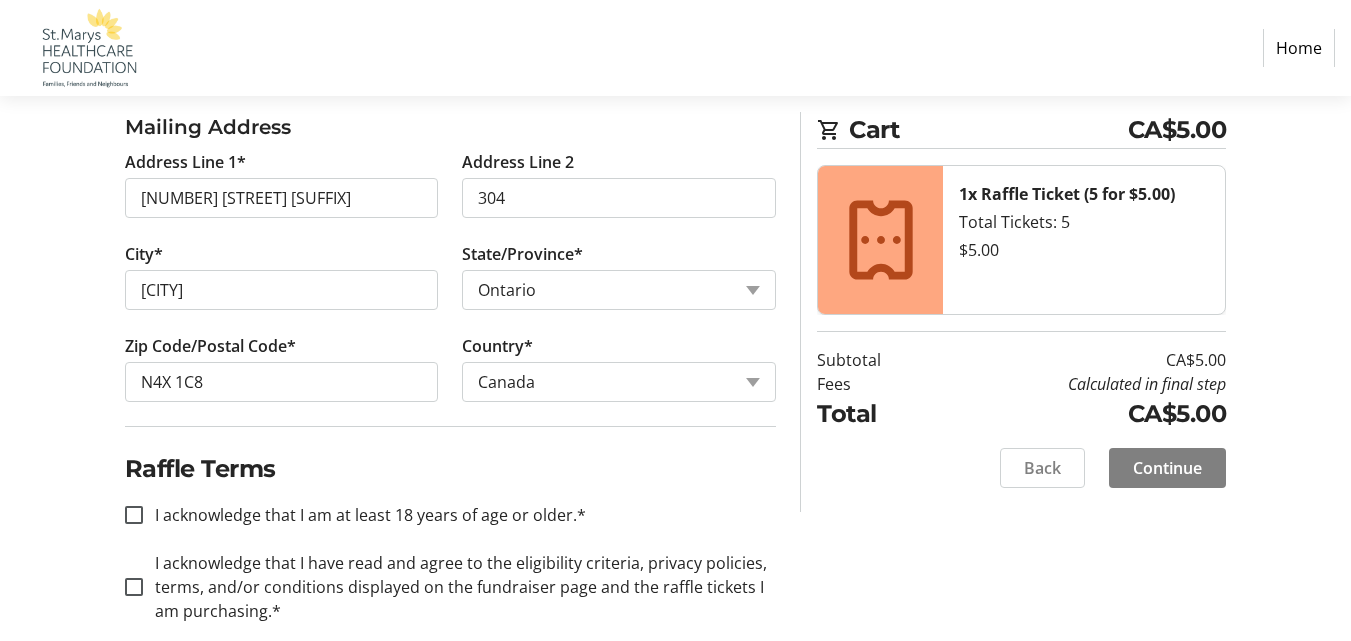 scroll, scrollTop: 838, scrollLeft: 0, axis: vertical 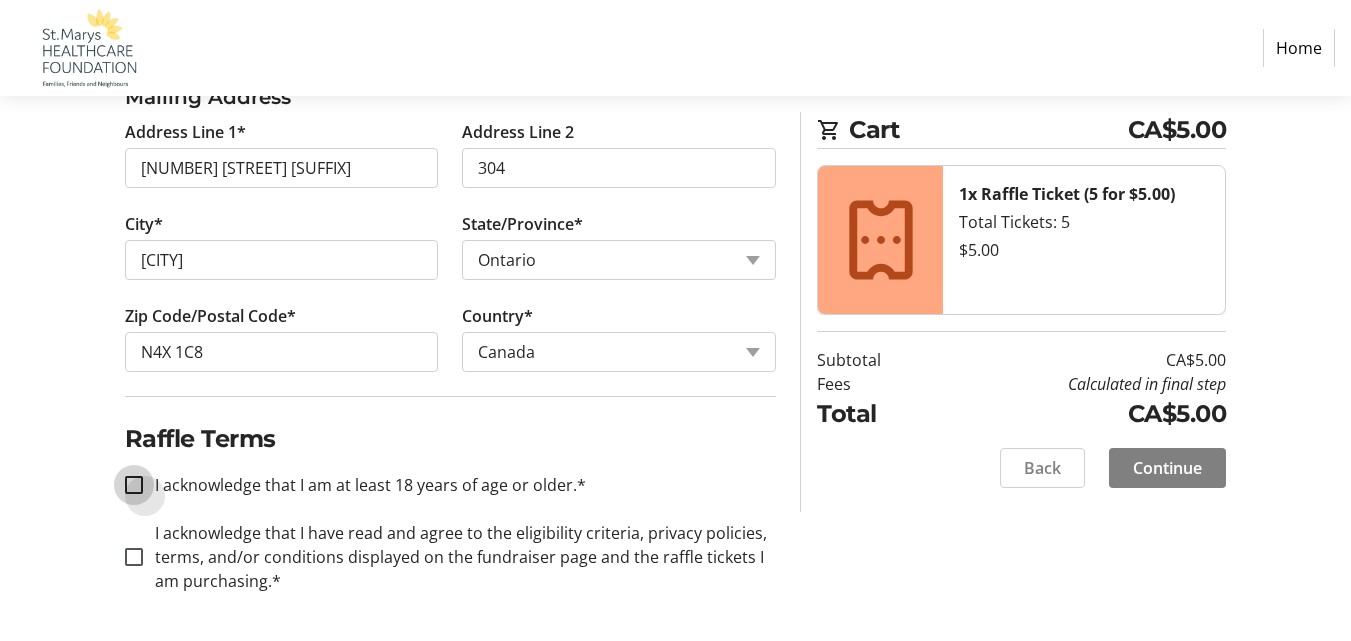 click on "I acknowledge that I am at least 18 years of age or older.*" at bounding box center (134, 485) 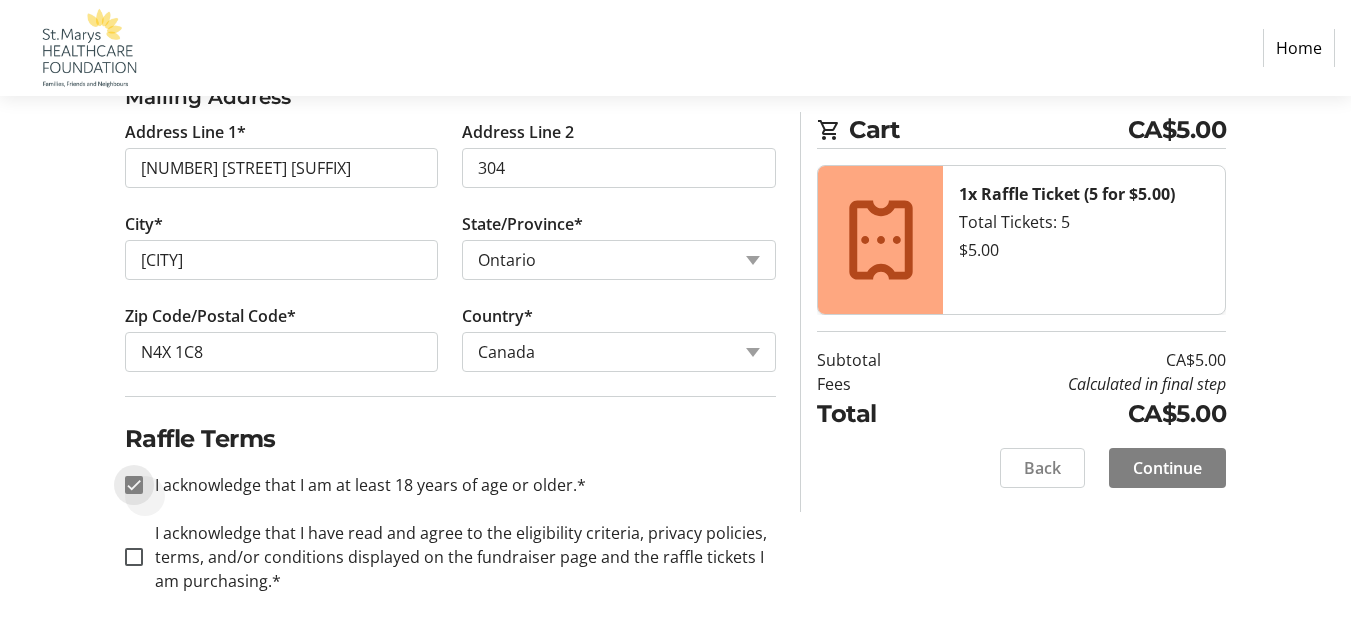 checkbox on "true" 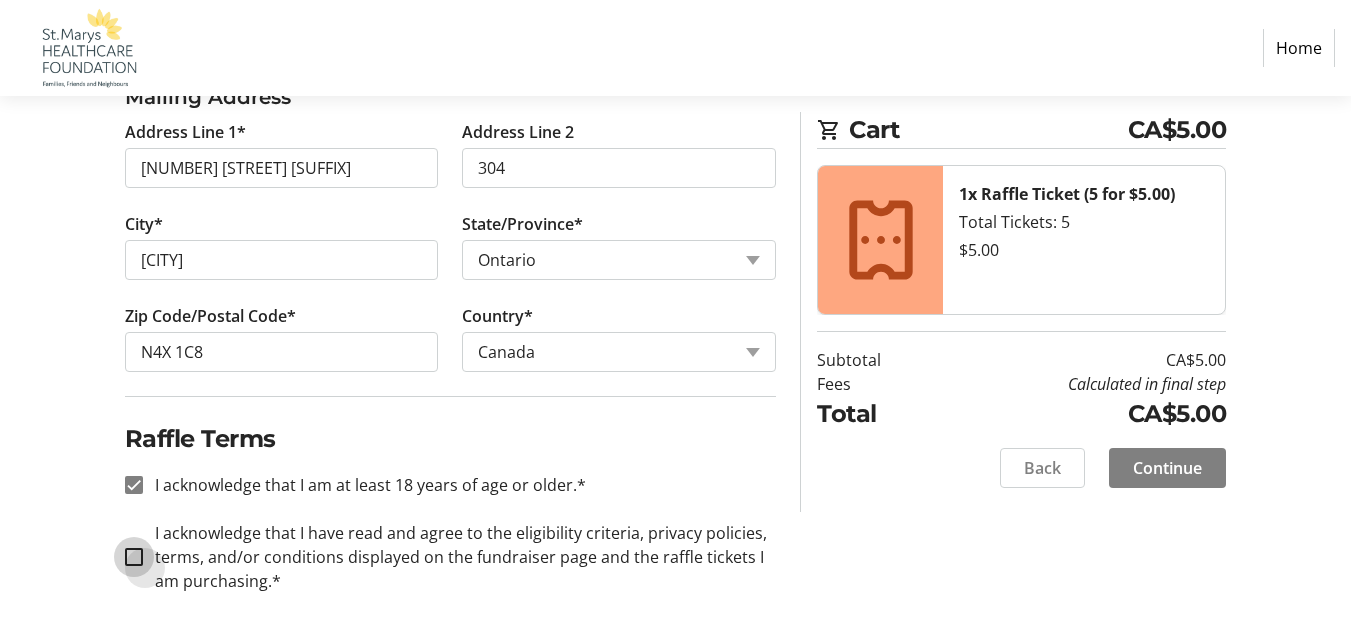 click on "I acknowledge that I have read and agree to the eligibility criteria, privacy policies, terms,
and/or conditions displayed on the fundraiser page and the raffle tickets I am purchasing.*" at bounding box center [134, 557] 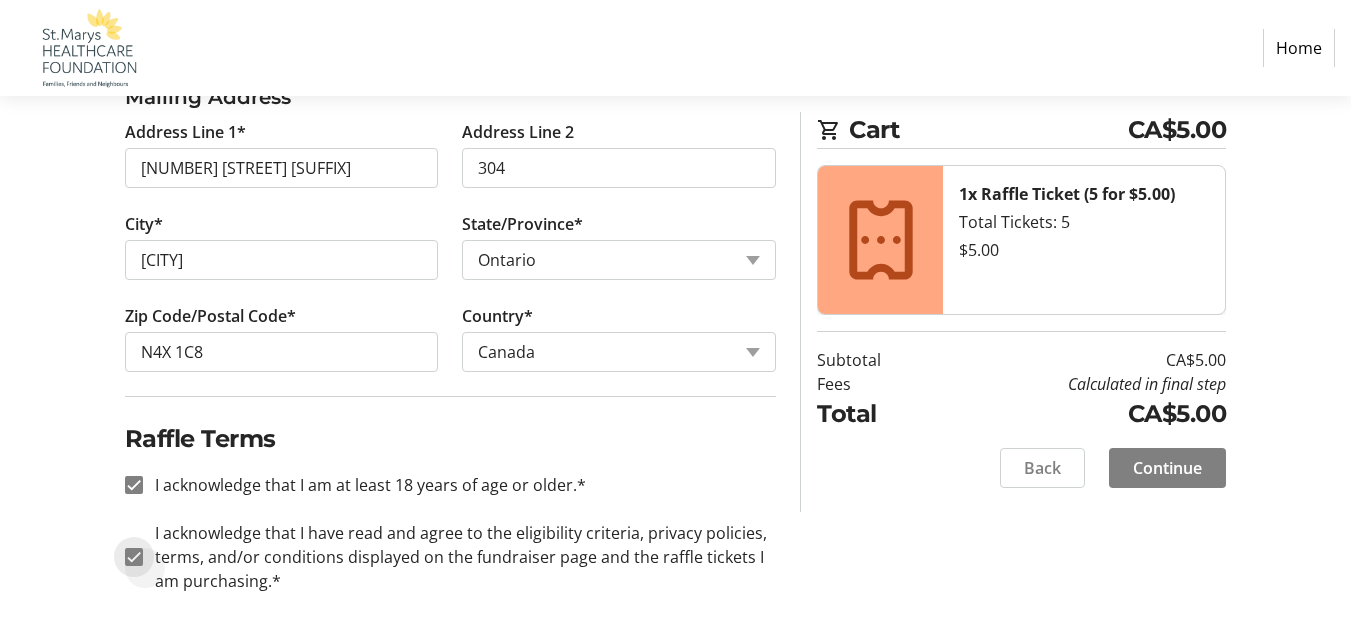 checkbox on "true" 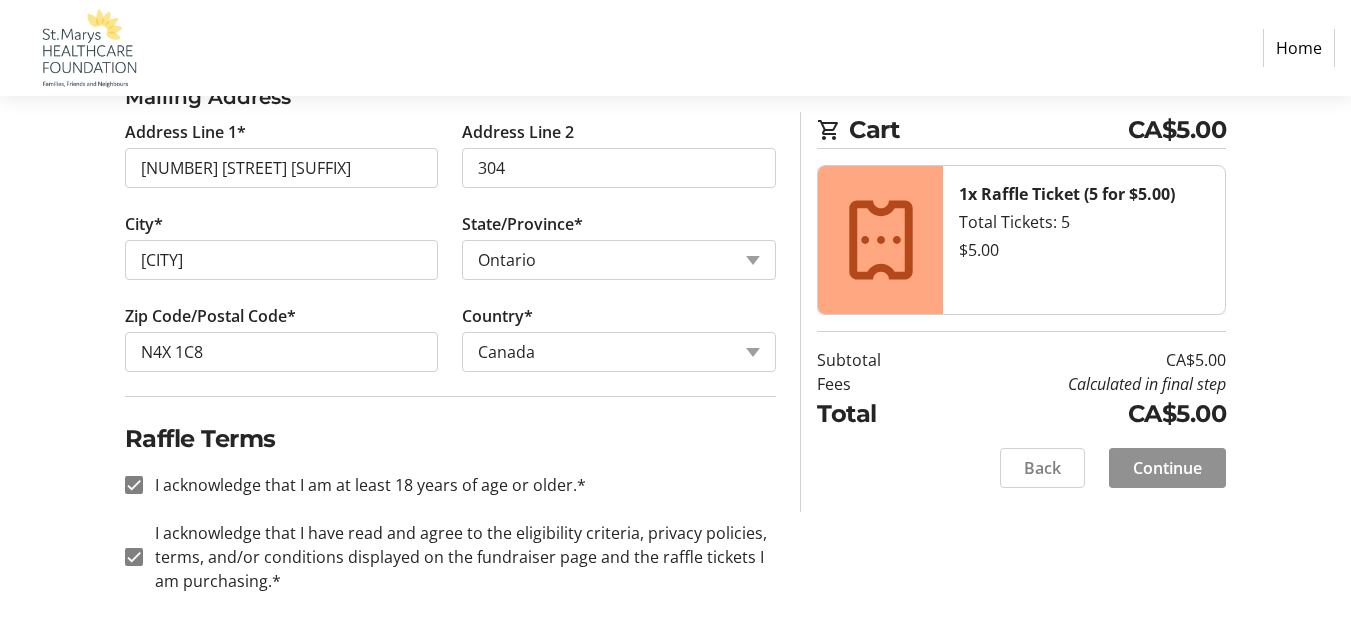 click on "Continue" 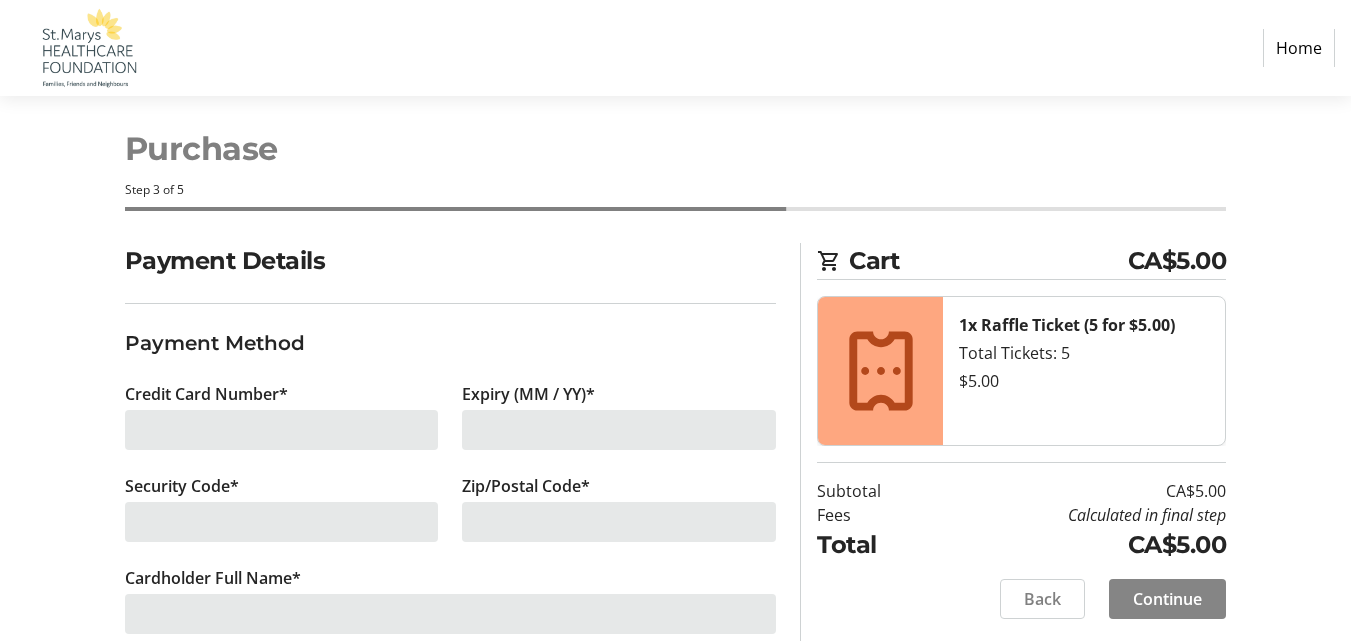 scroll, scrollTop: 0, scrollLeft: 0, axis: both 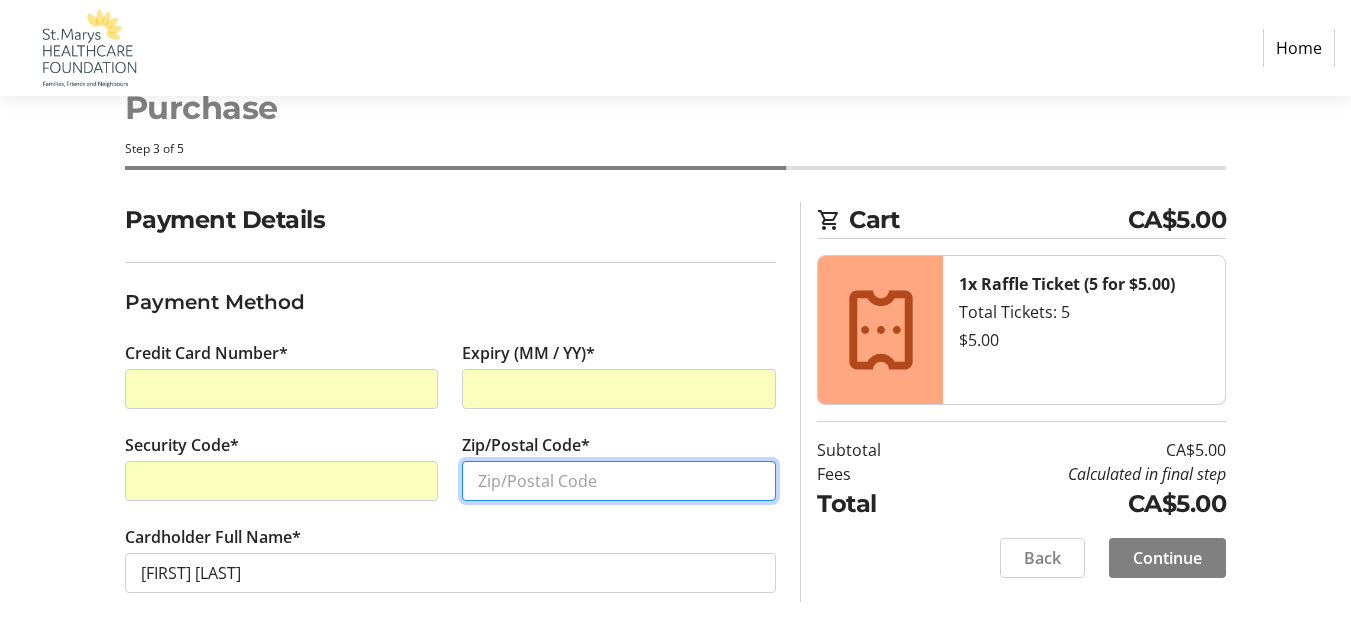 click on "Zip/Postal Code*" at bounding box center (619, 481) 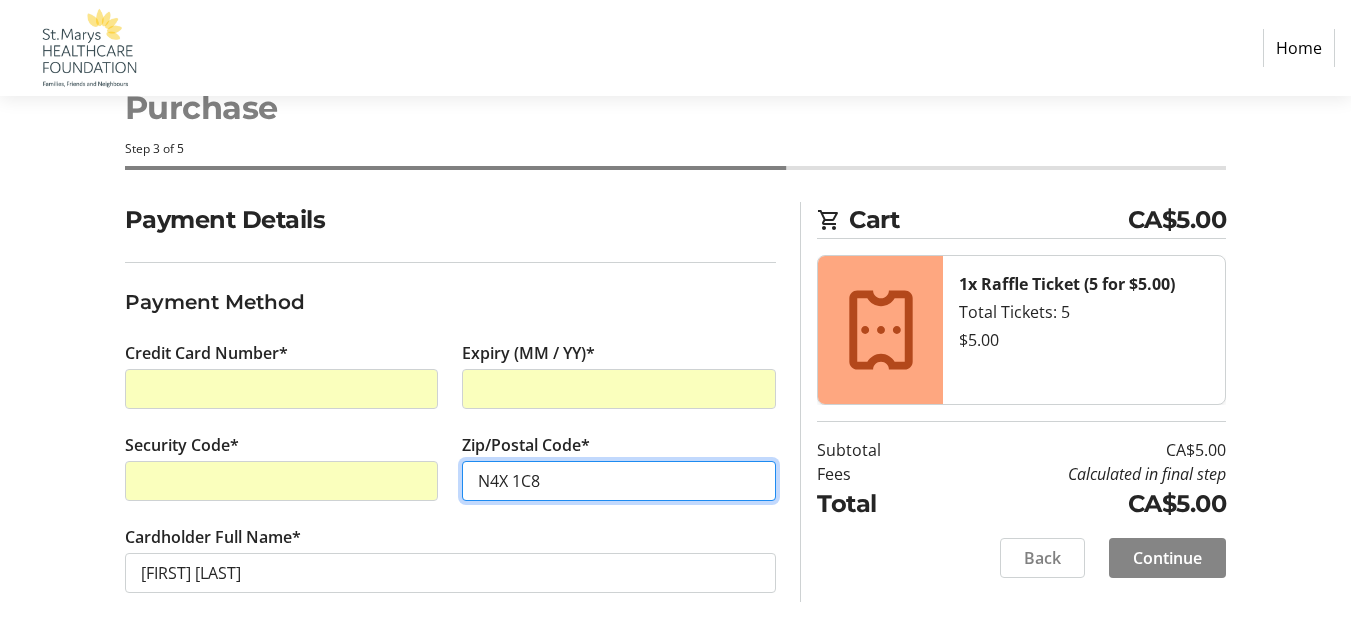 type on "N4X 1C8" 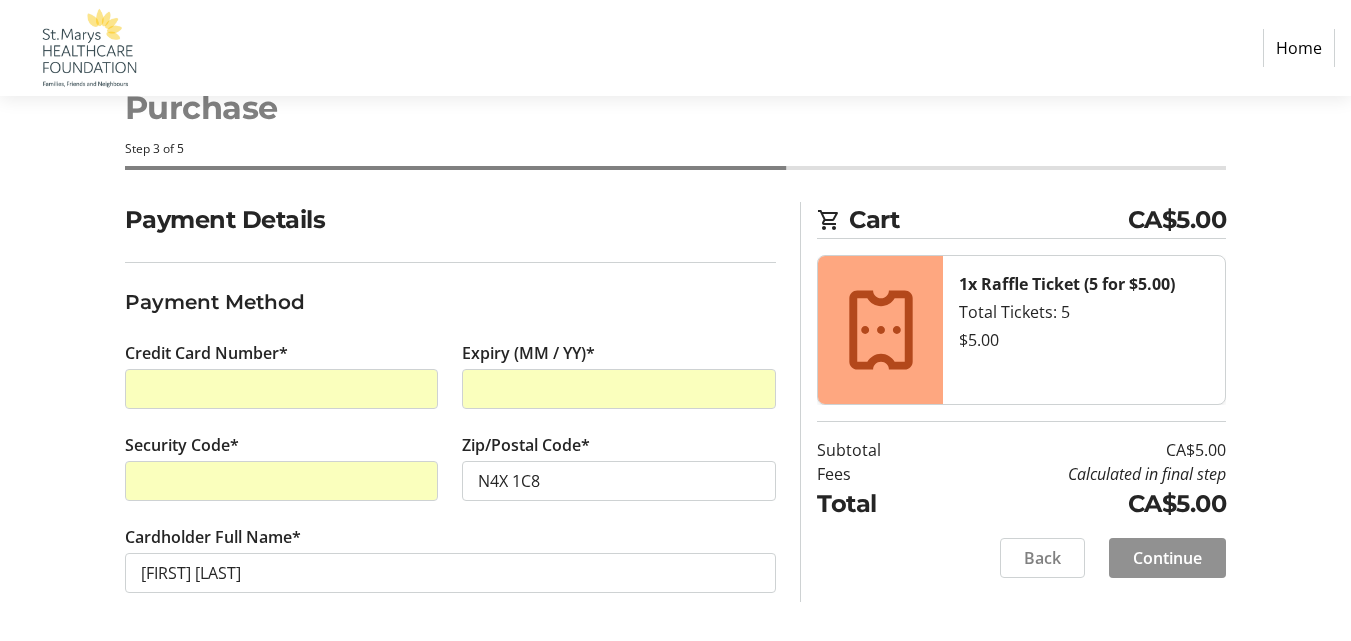click on "Continue" 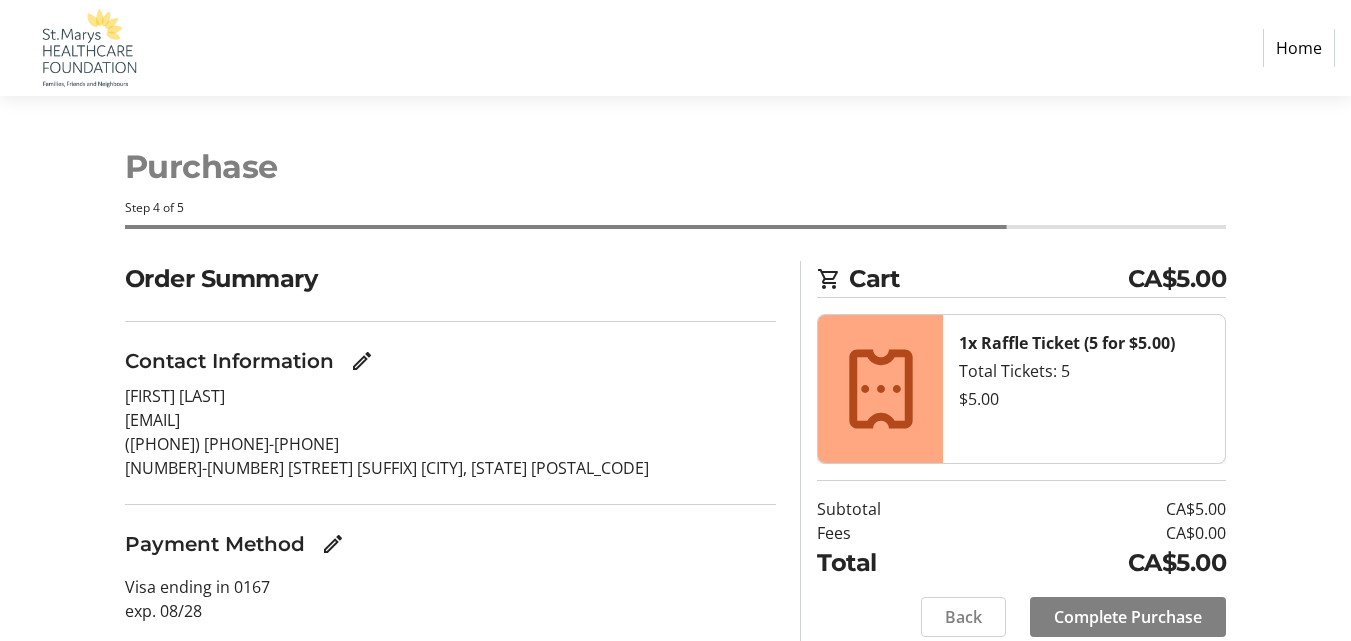scroll, scrollTop: 0, scrollLeft: 0, axis: both 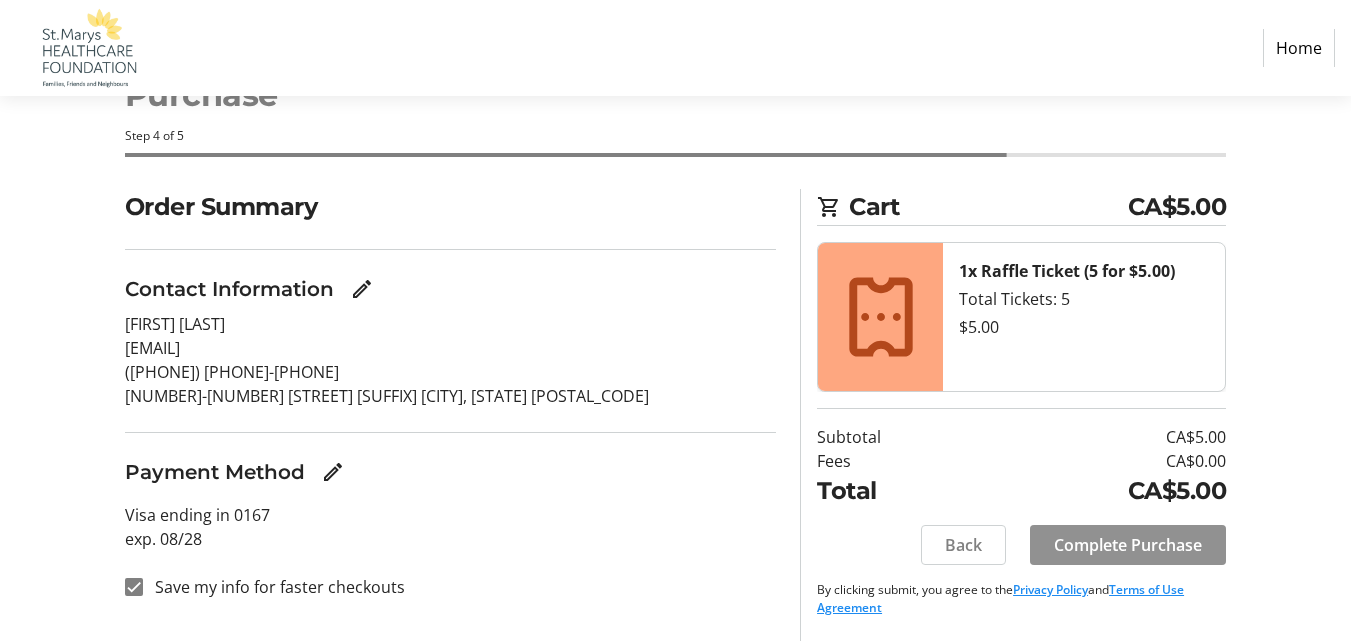 click 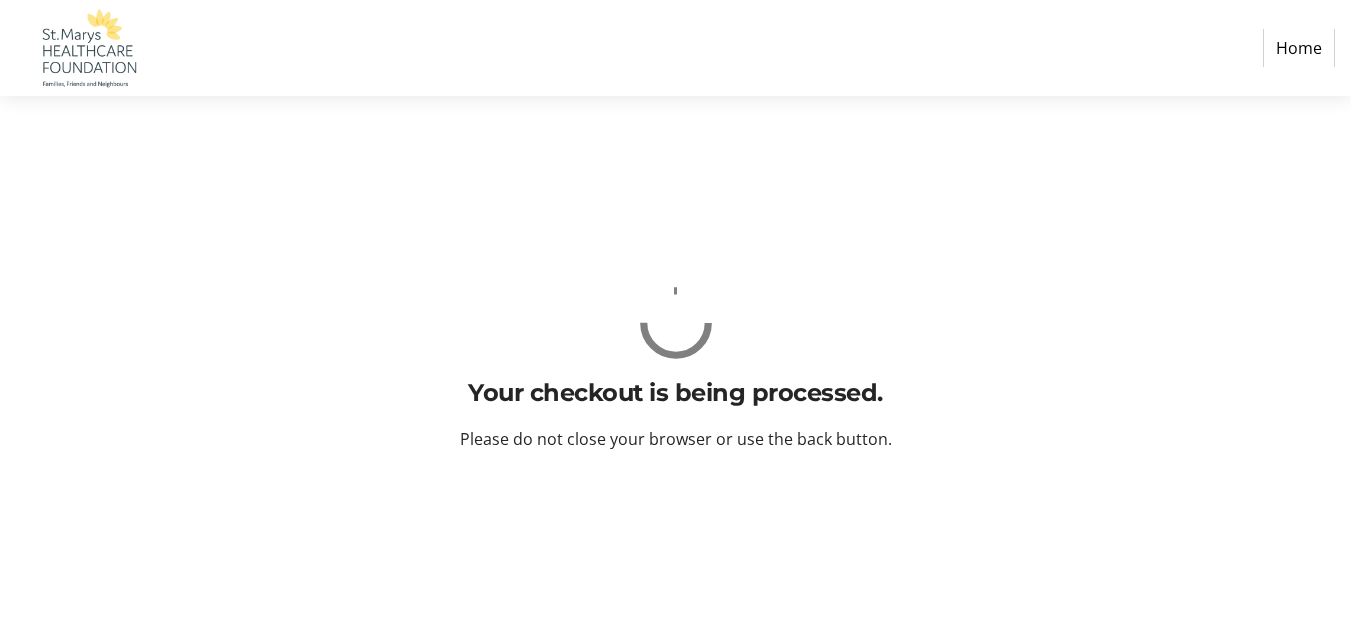 scroll, scrollTop: 0, scrollLeft: 0, axis: both 